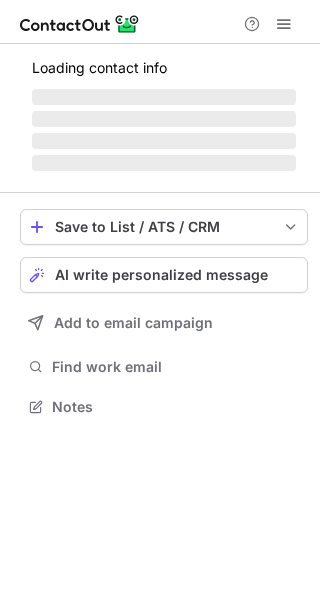 scroll, scrollTop: 0, scrollLeft: 0, axis: both 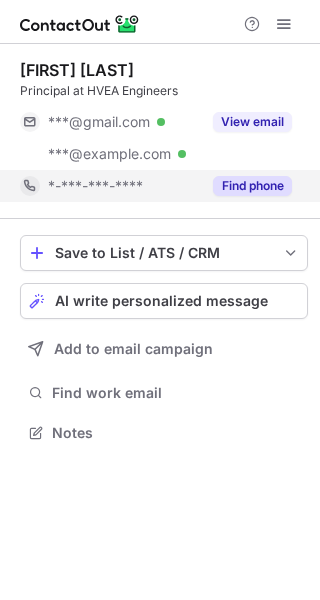 click on "Find phone" at bounding box center [252, 186] 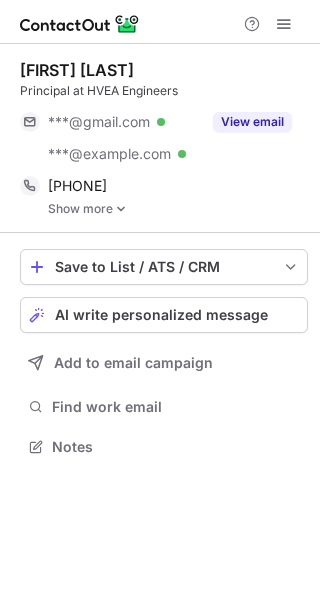 scroll, scrollTop: 9, scrollLeft: 10, axis: both 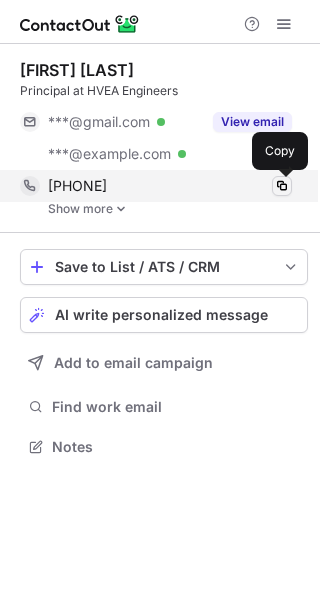 click at bounding box center (282, 186) 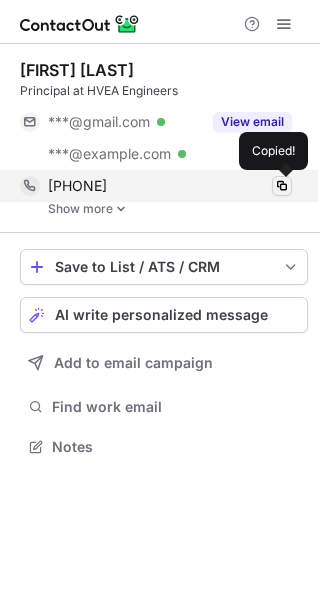 type 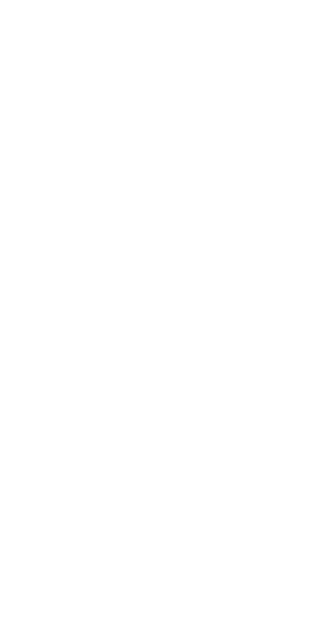 scroll, scrollTop: 0, scrollLeft: 0, axis: both 